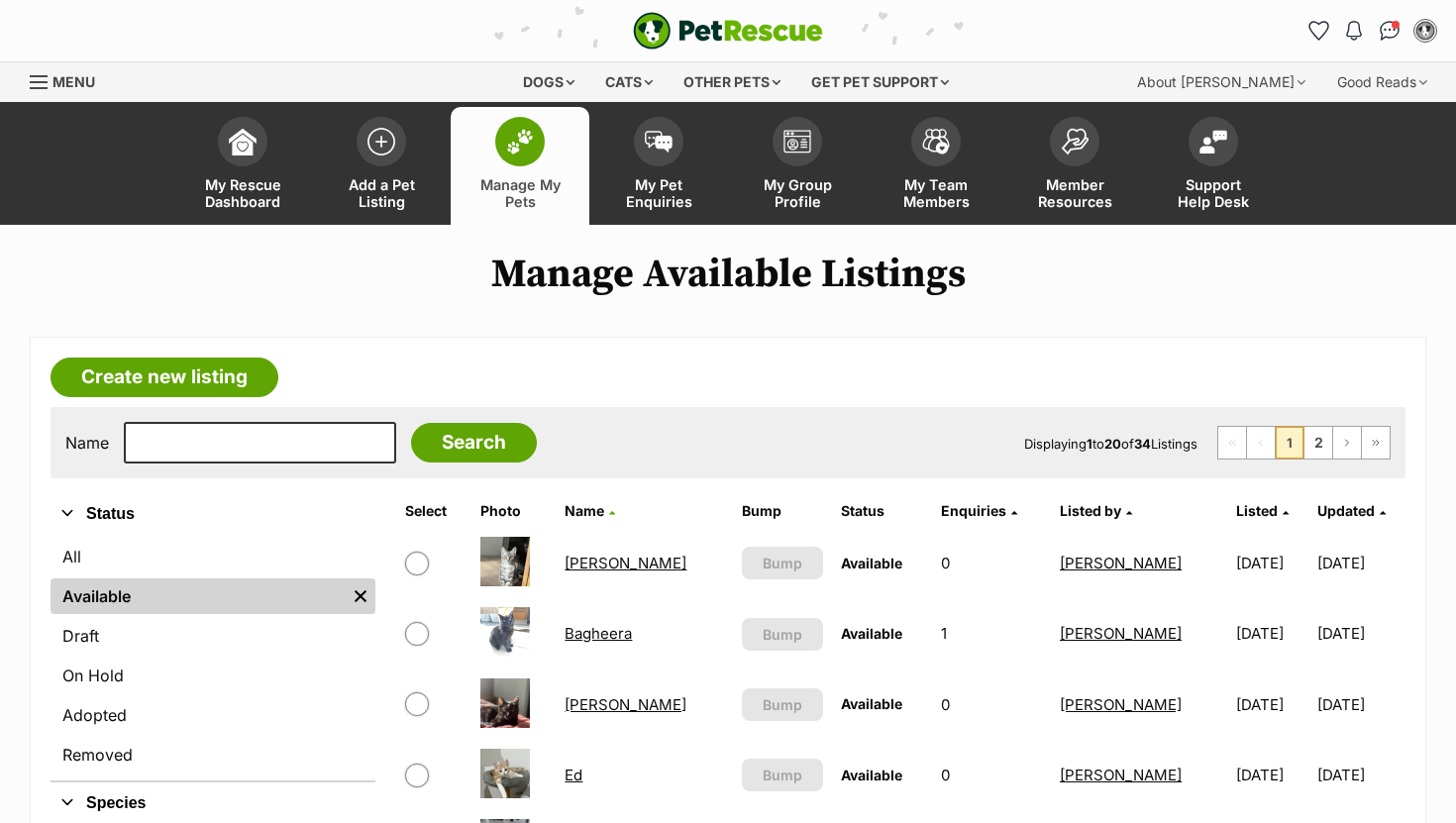 scroll, scrollTop: 0, scrollLeft: 0, axis: both 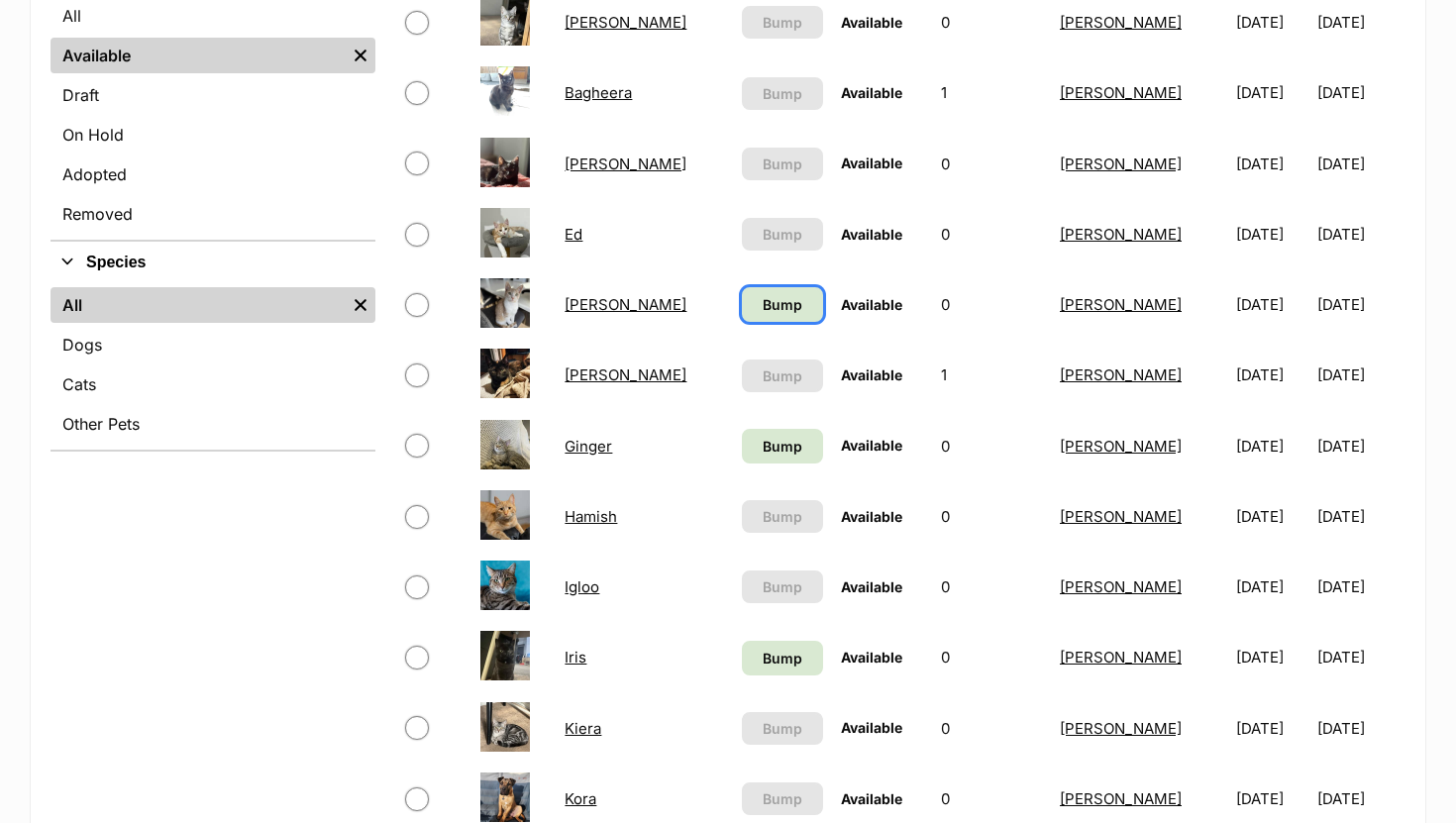 click on "Bump" at bounding box center (782, 304) 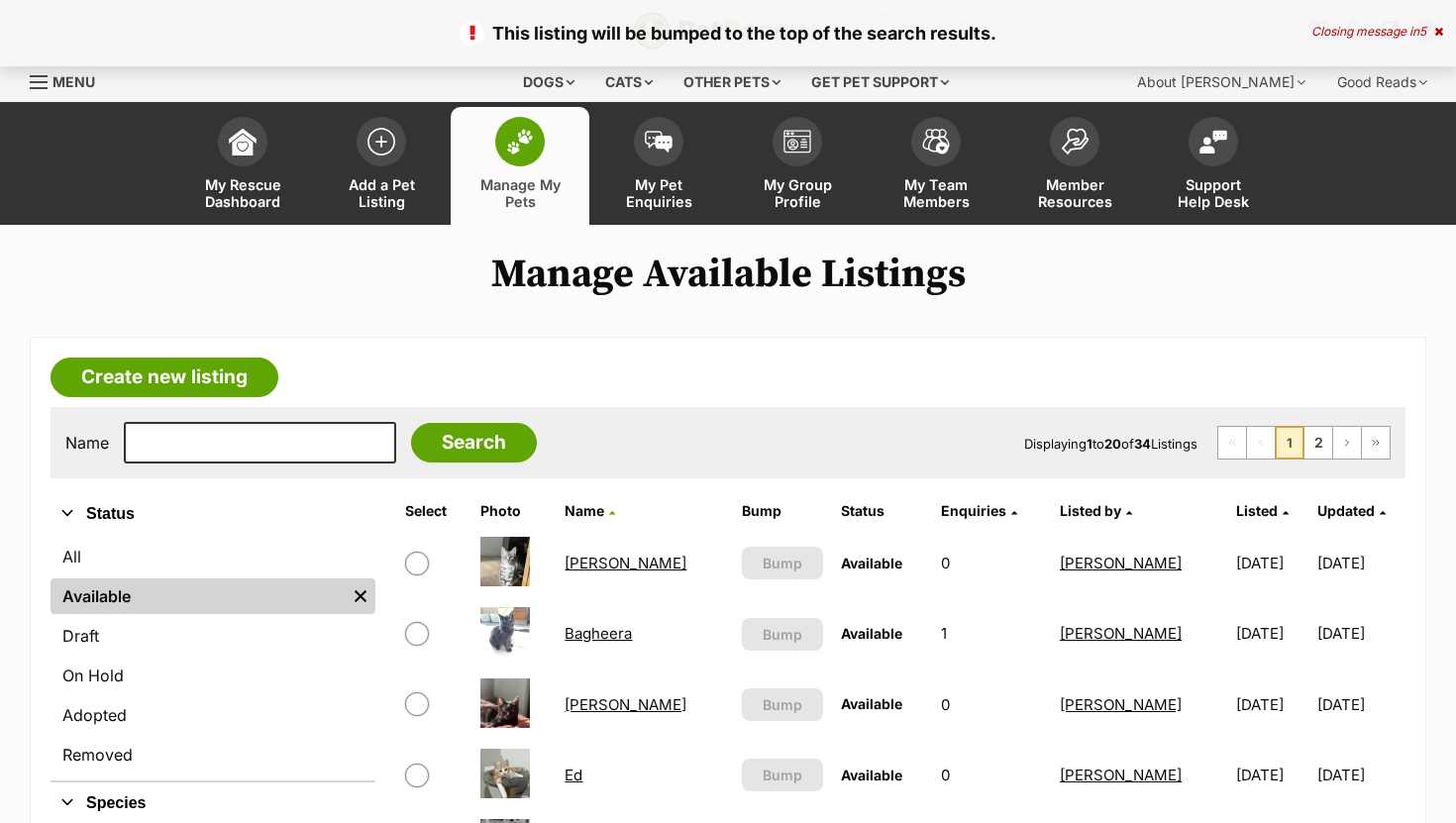 scroll, scrollTop: 0, scrollLeft: 0, axis: both 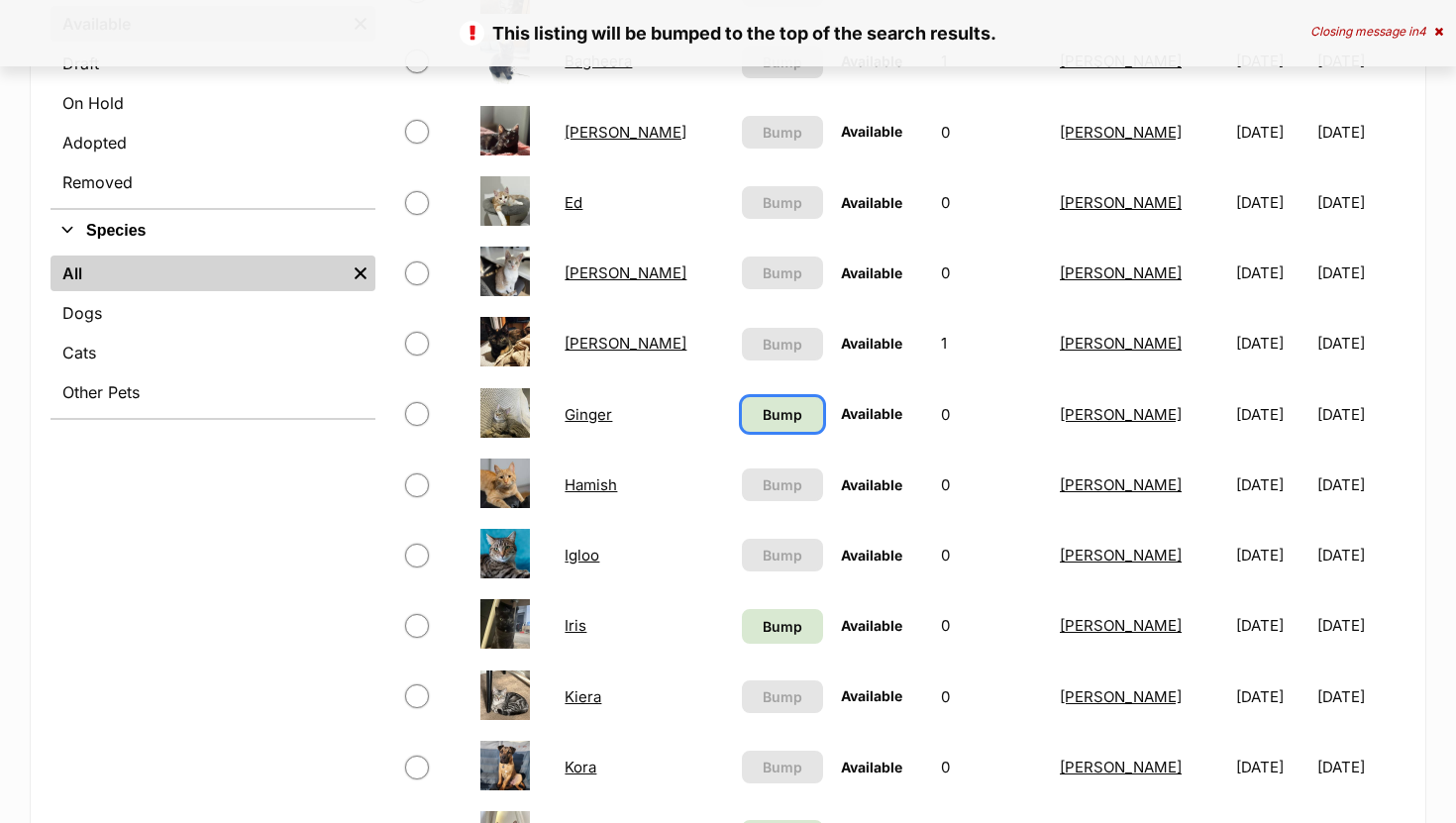 click on "Bump" at bounding box center (782, 414) 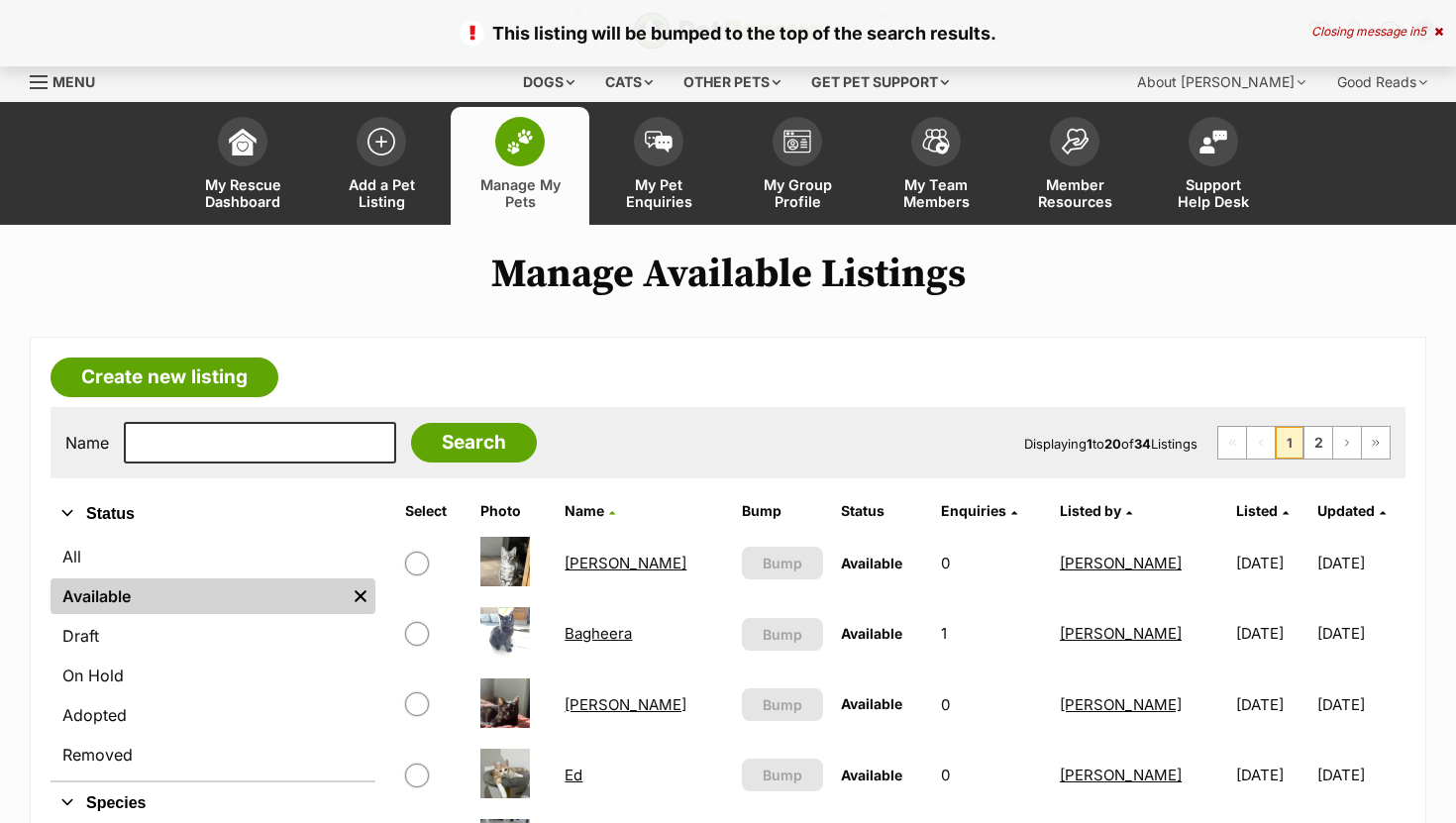 scroll, scrollTop: 325, scrollLeft: 0, axis: vertical 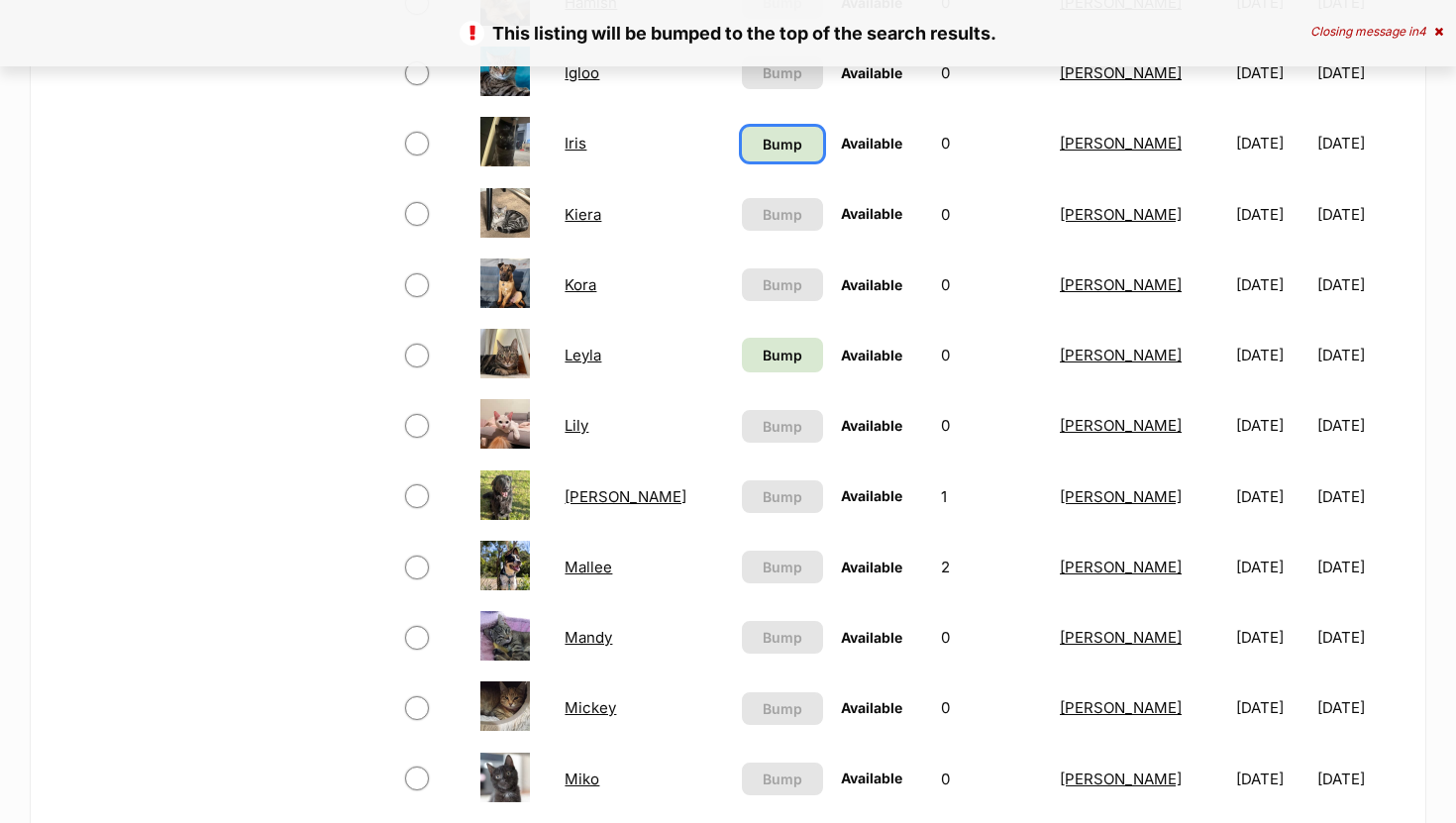 click on "Bump" at bounding box center [782, 144] 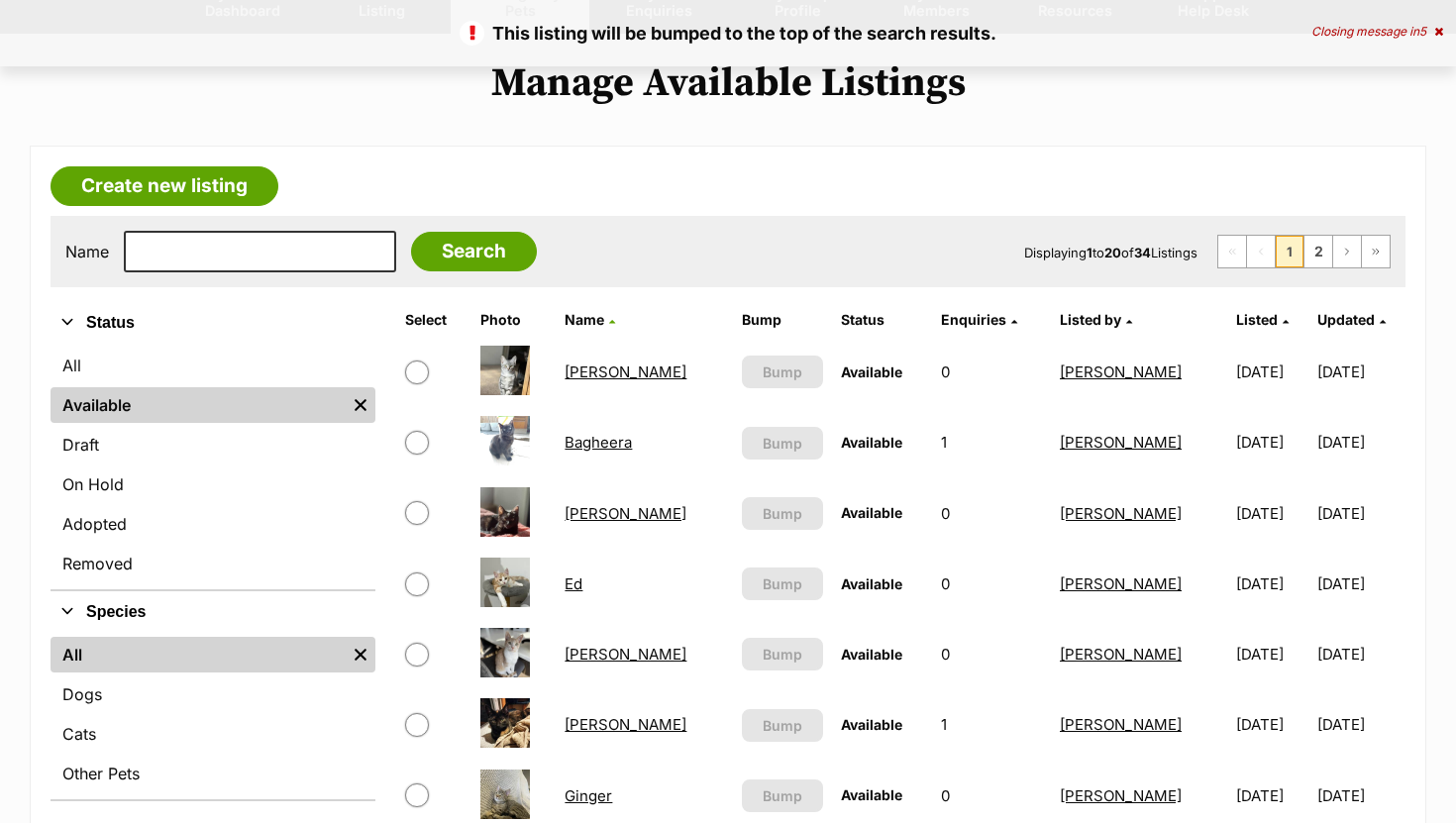 scroll, scrollTop: 0, scrollLeft: 0, axis: both 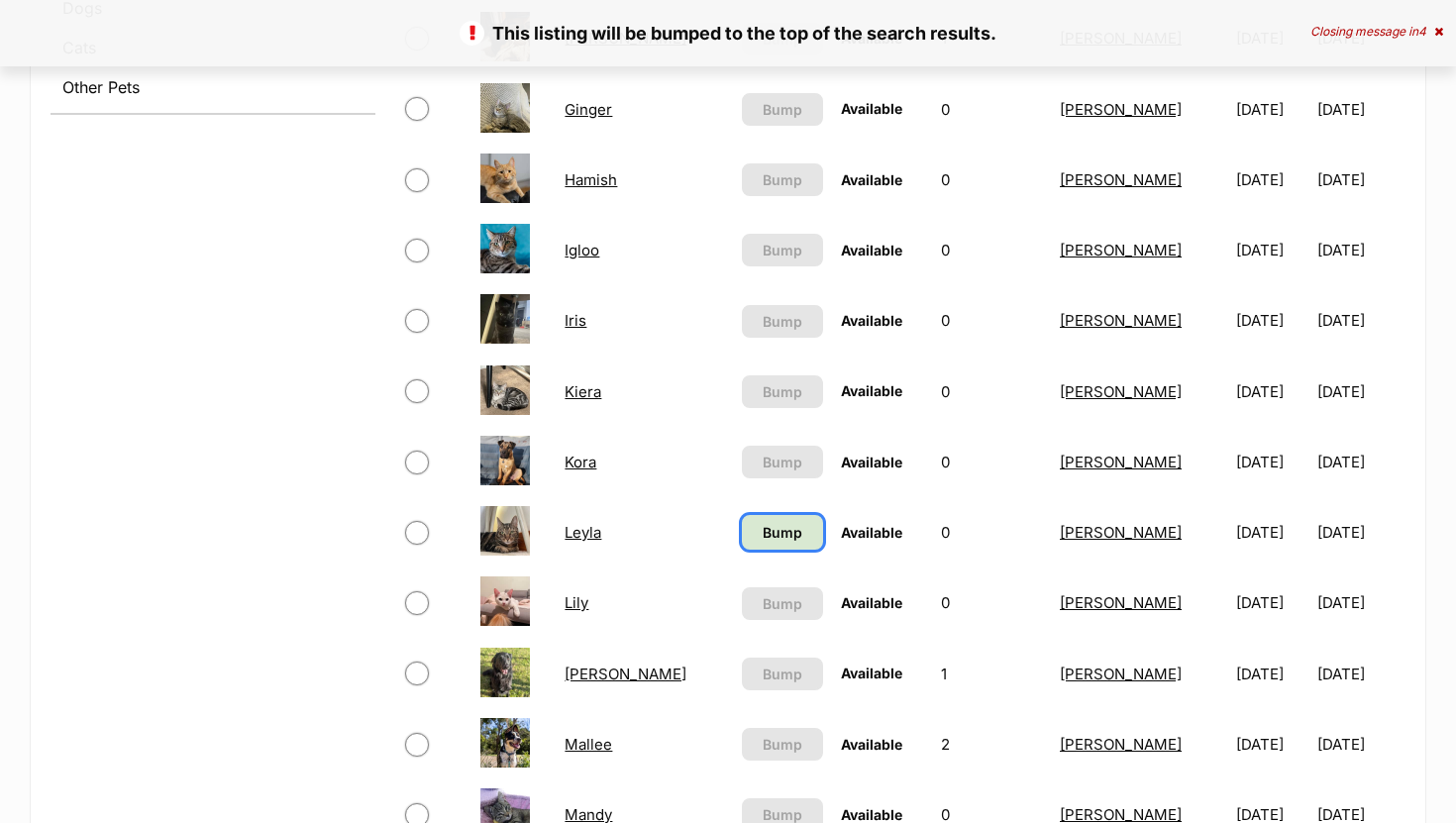 click on "Bump" at bounding box center (782, 532) 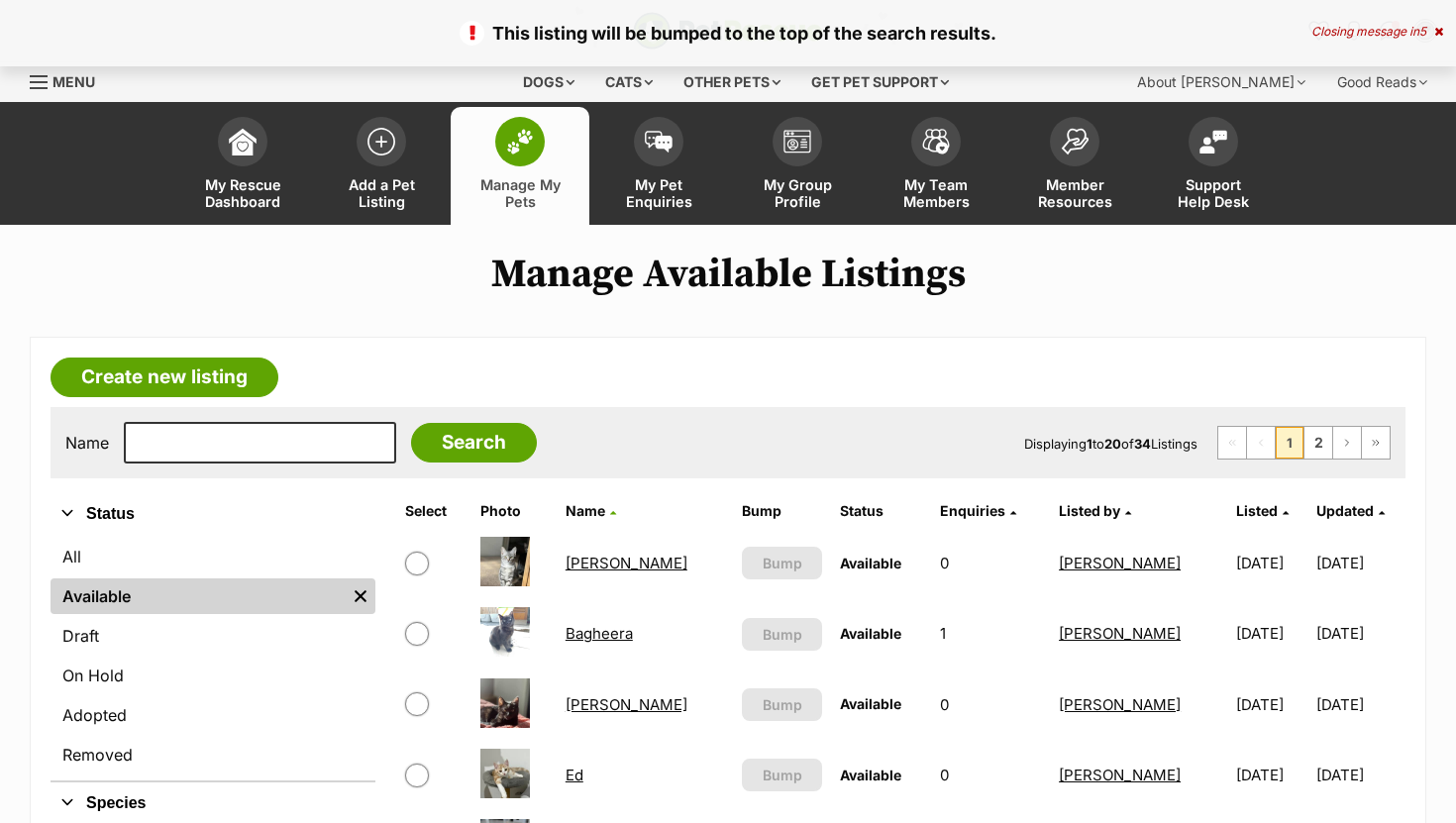 scroll, scrollTop: 362, scrollLeft: 0, axis: vertical 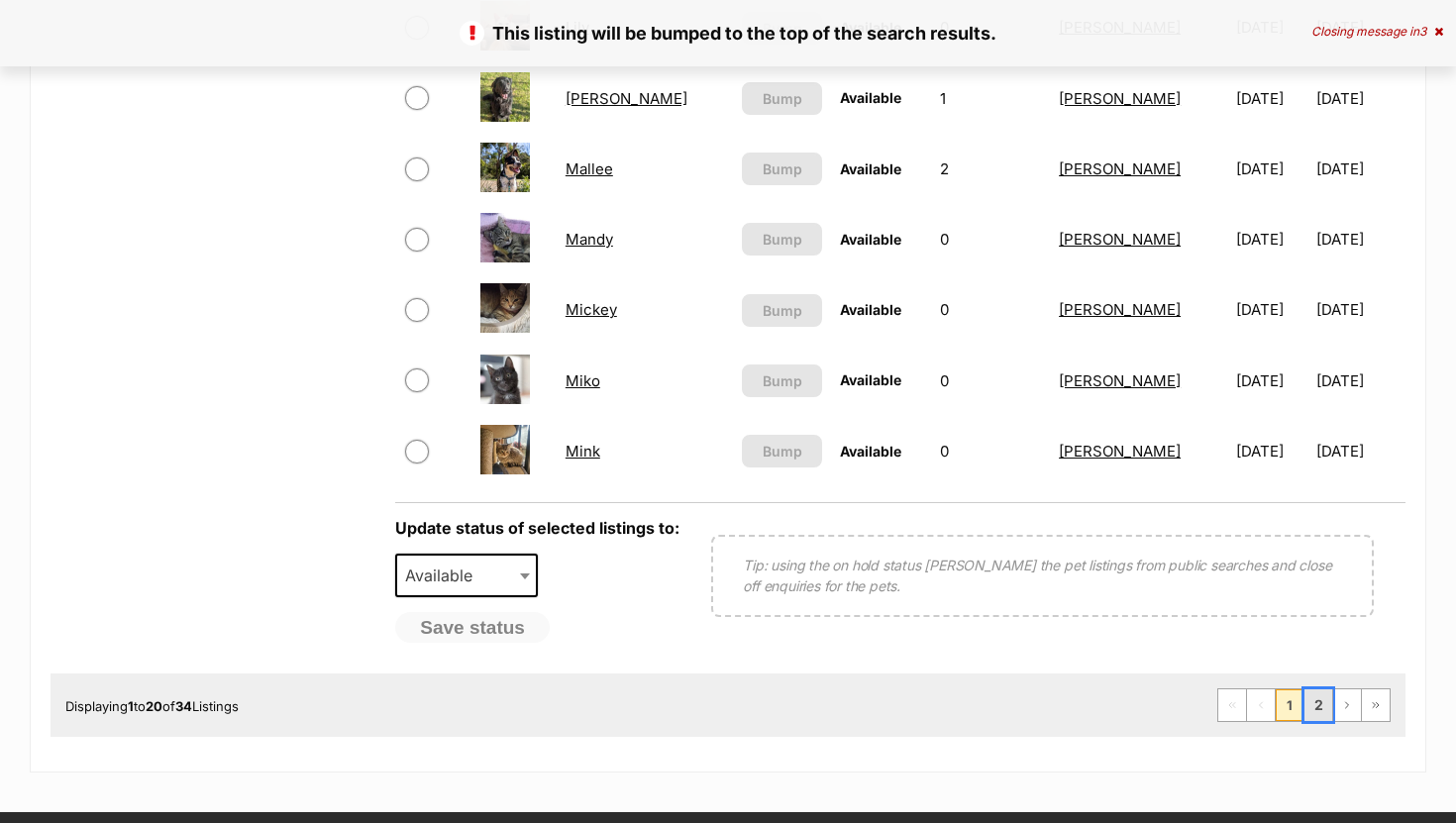 click on "2" at bounding box center (1318, 705) 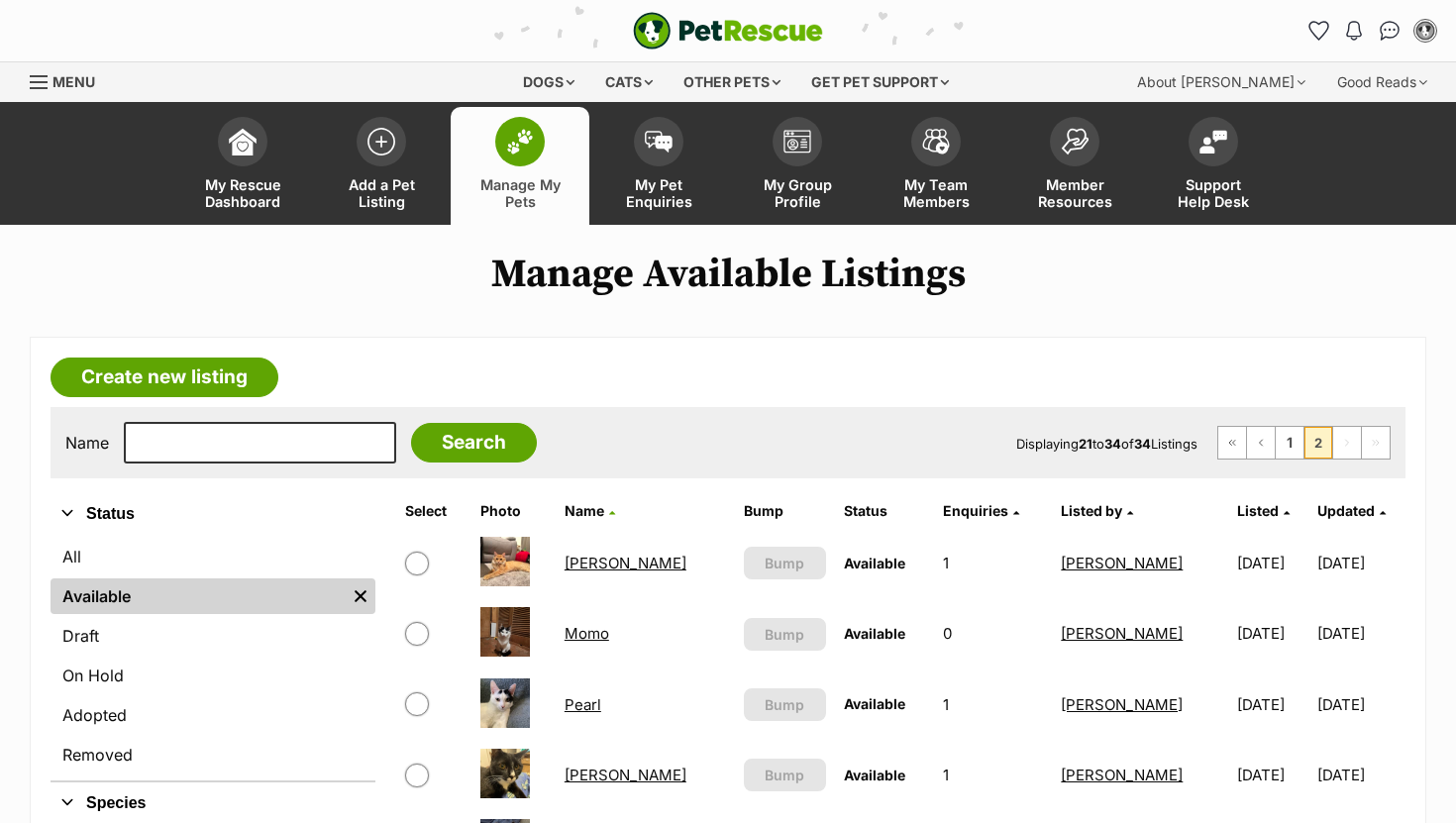 scroll, scrollTop: 0, scrollLeft: 0, axis: both 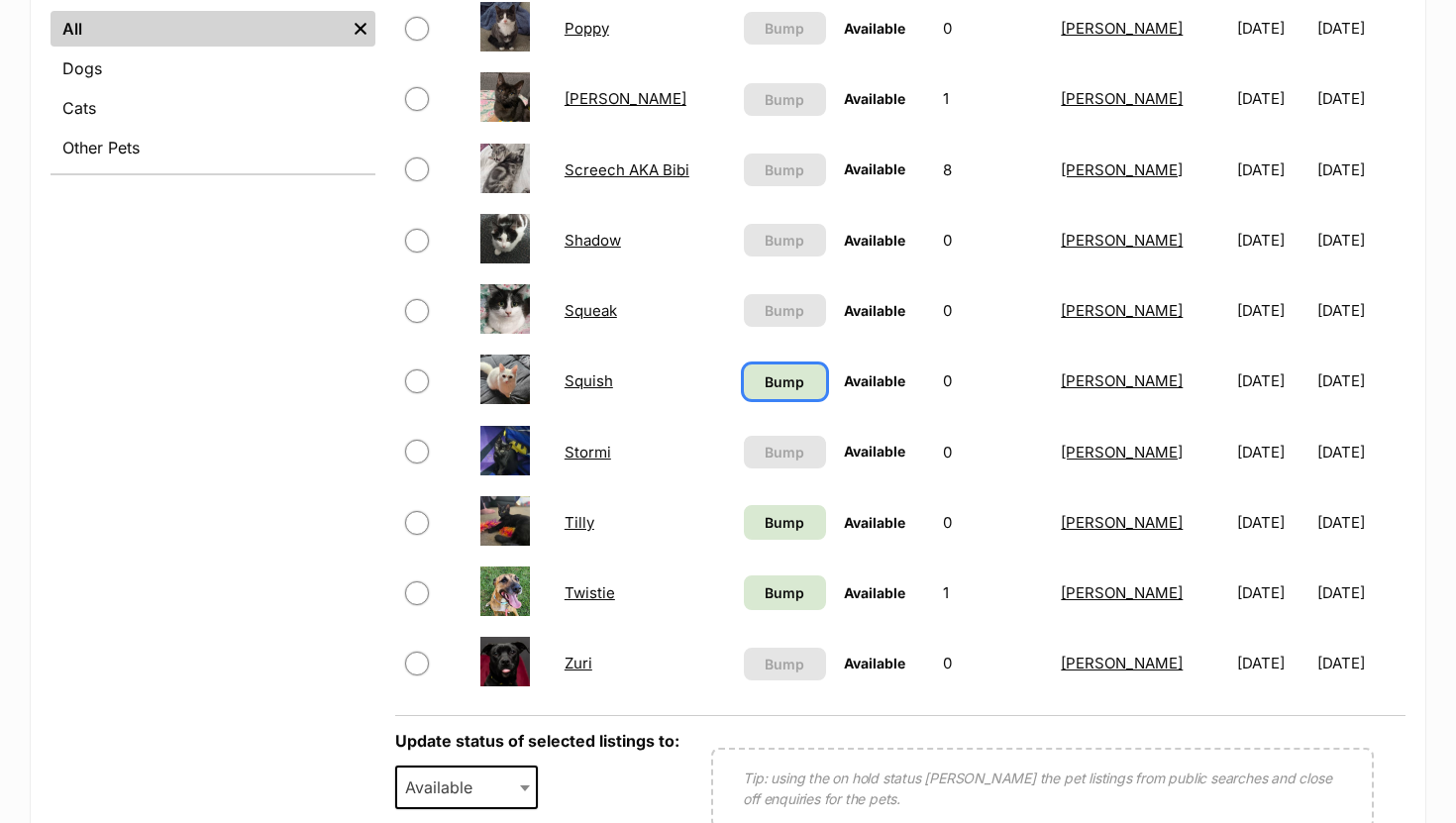 click on "Bump" at bounding box center (784, 381) 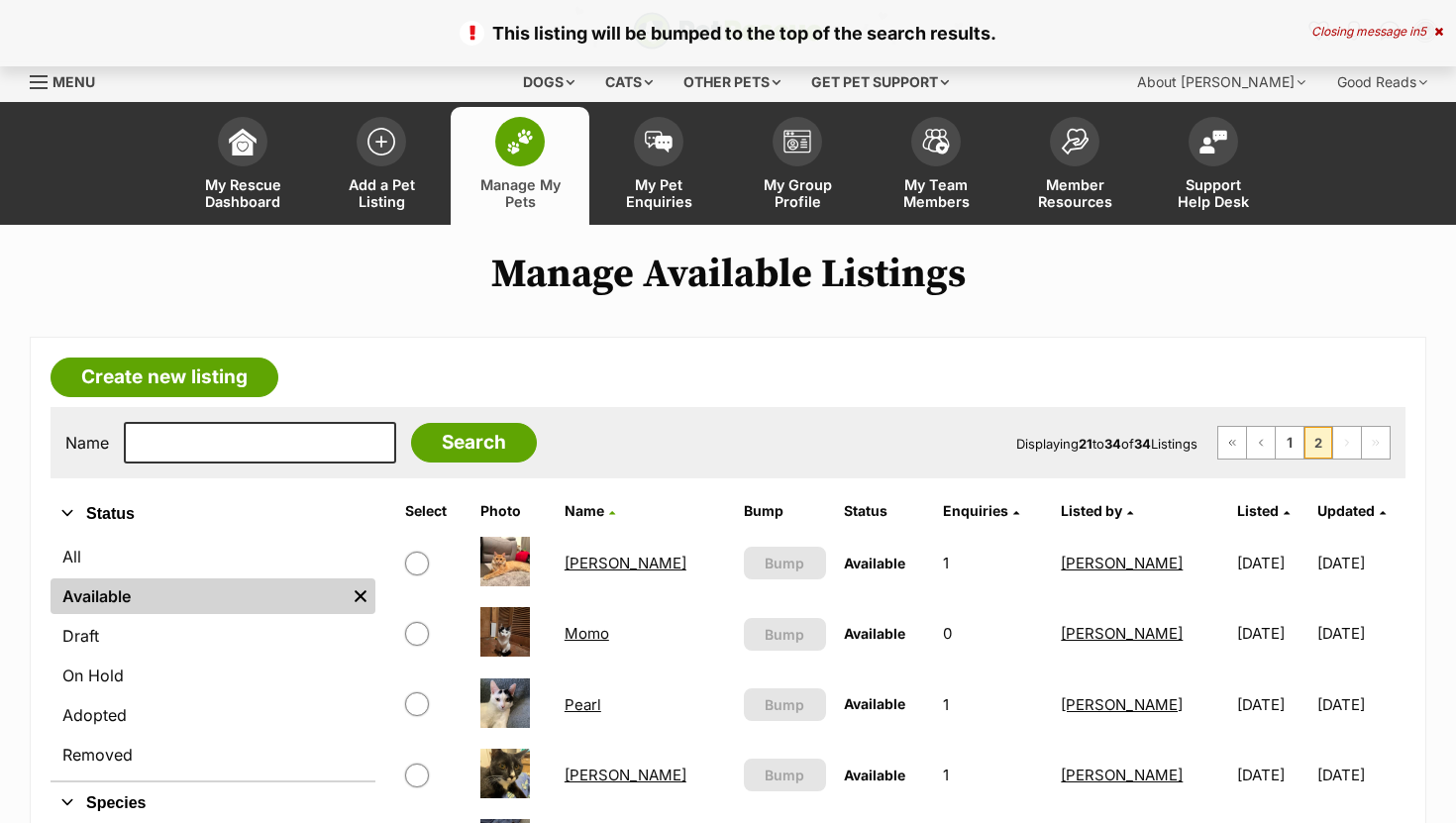 scroll, scrollTop: 348, scrollLeft: 0, axis: vertical 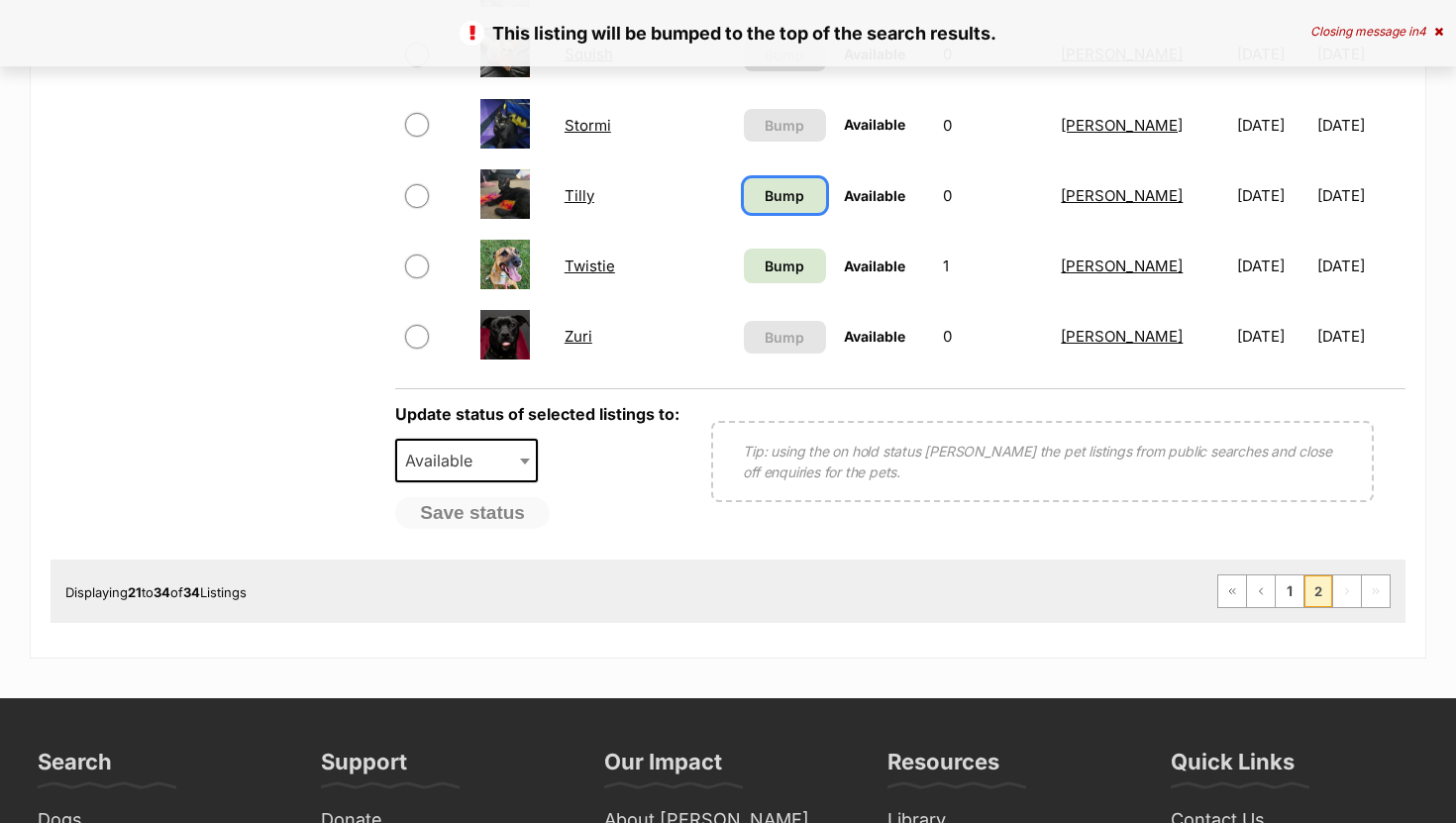 click on "Bump" at bounding box center (784, 195) 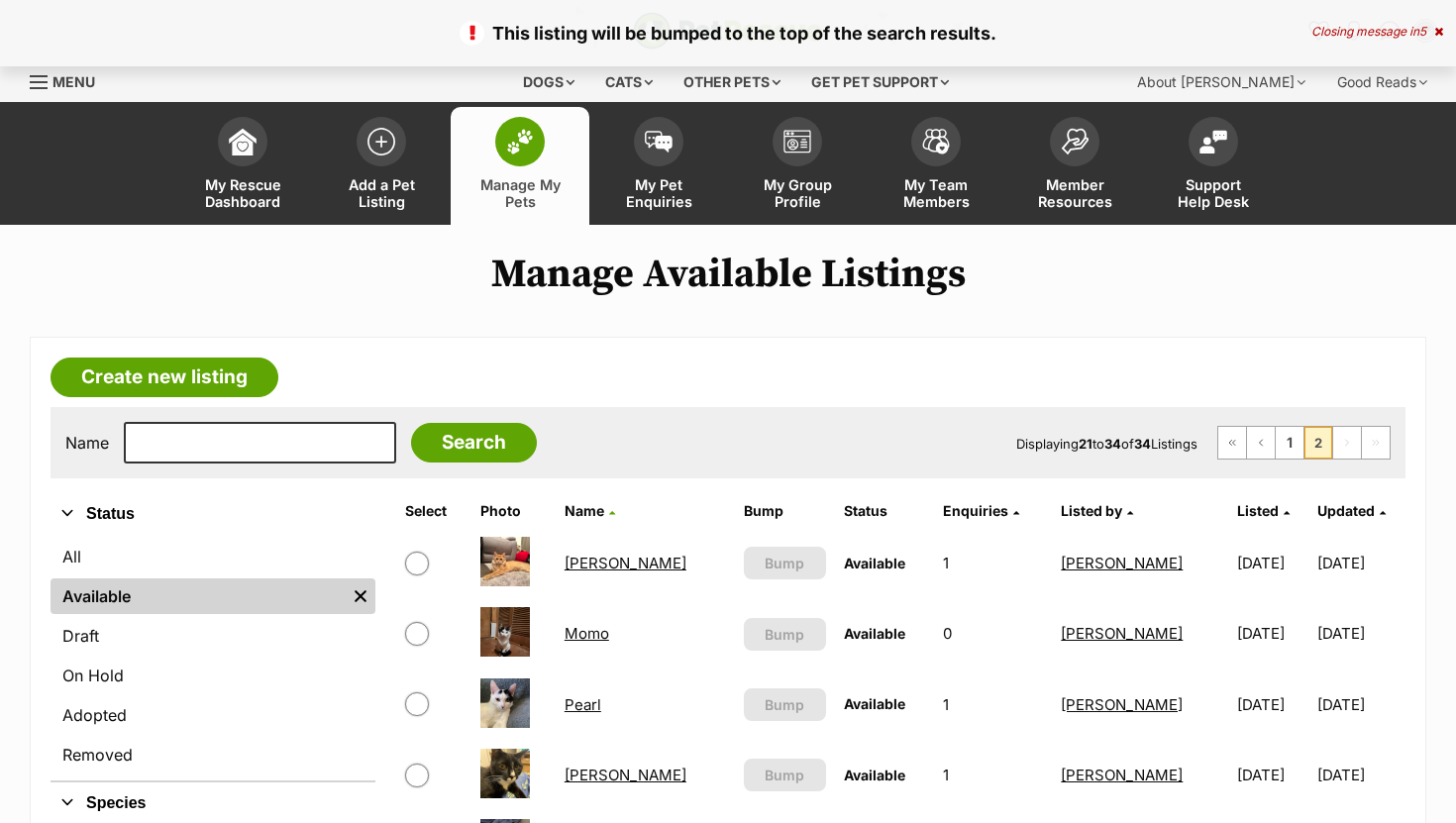 scroll, scrollTop: 0, scrollLeft: 0, axis: both 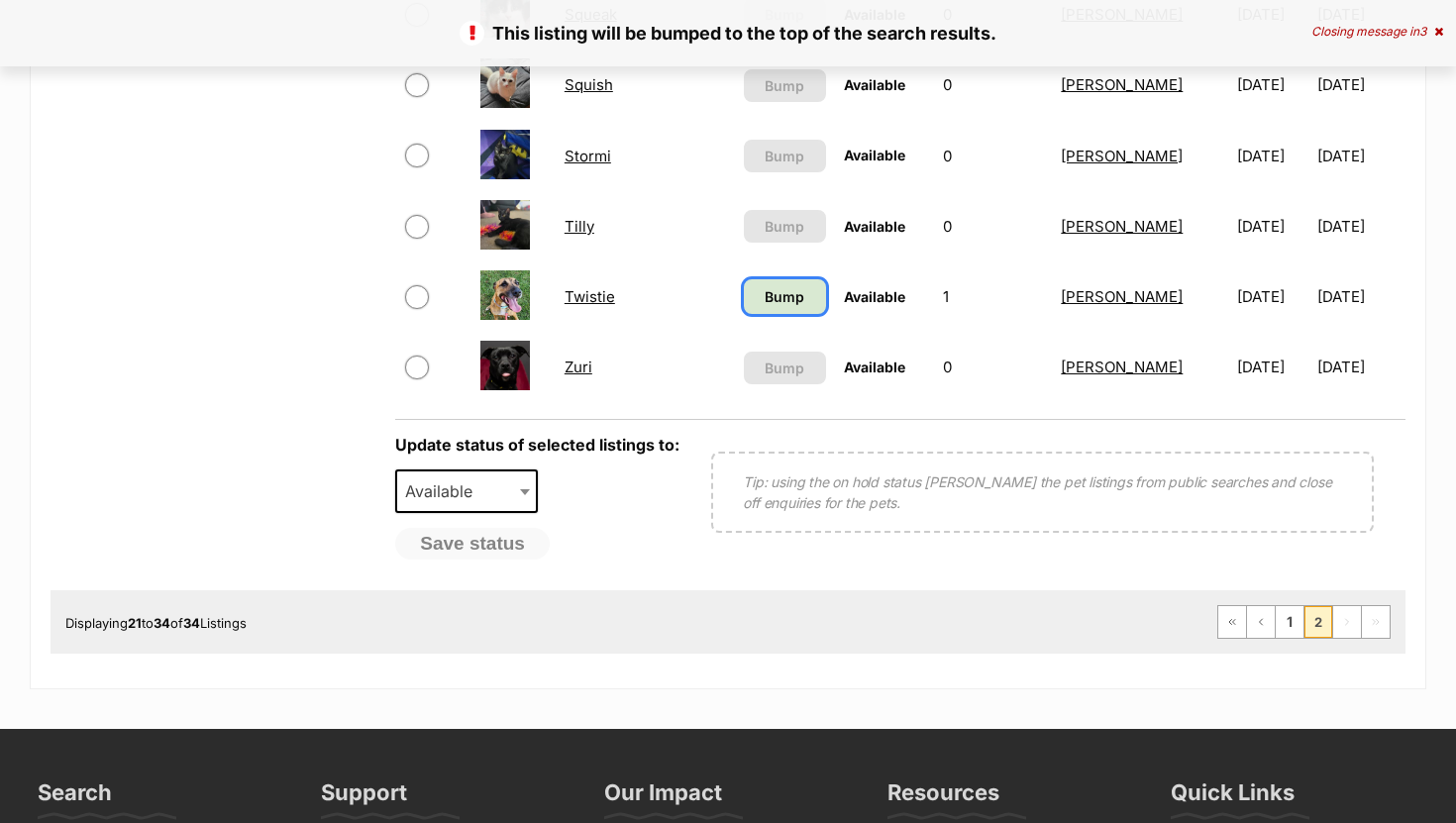 click on "Bump" at bounding box center [784, 296] 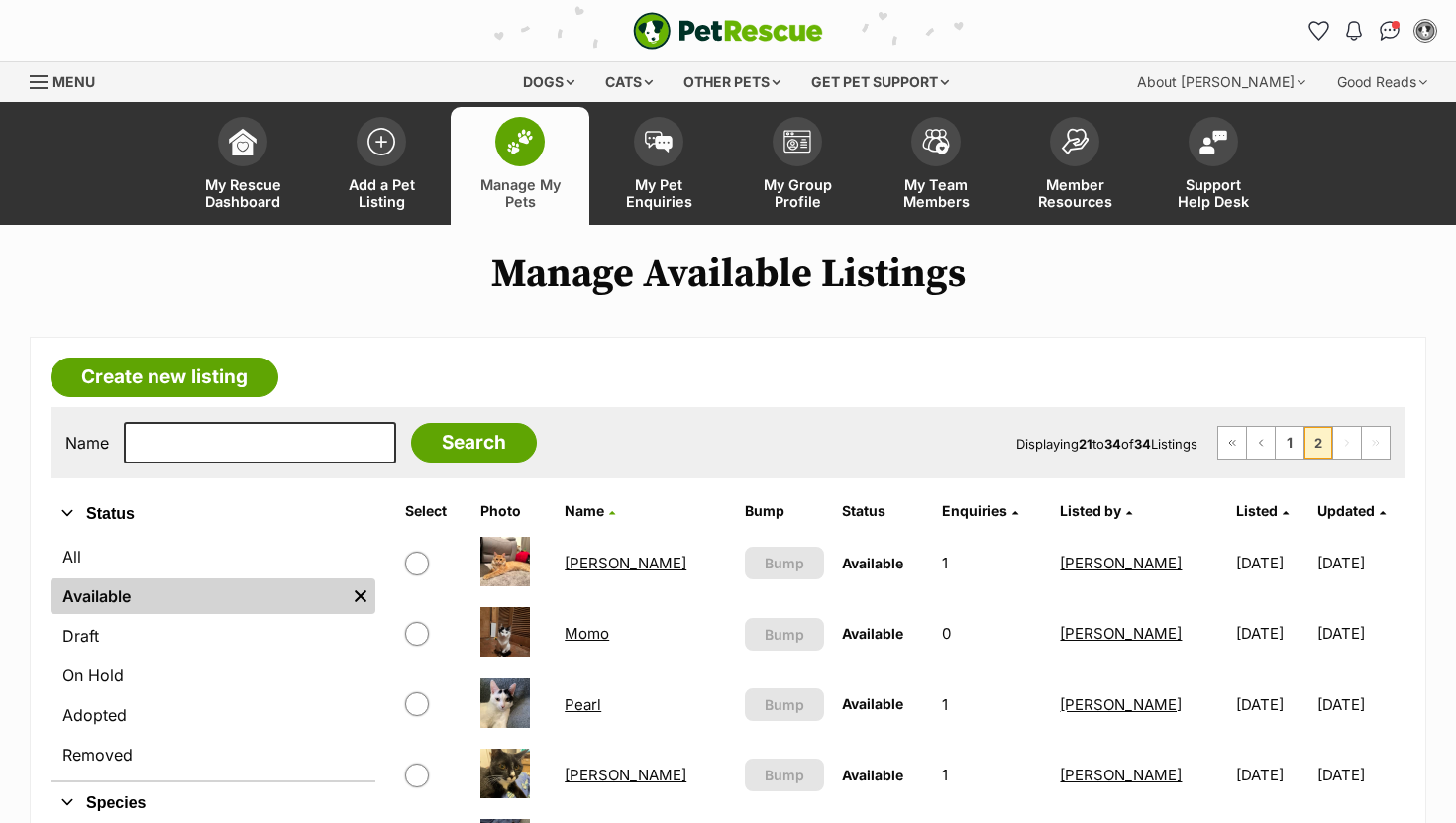 scroll, scrollTop: 0, scrollLeft: 0, axis: both 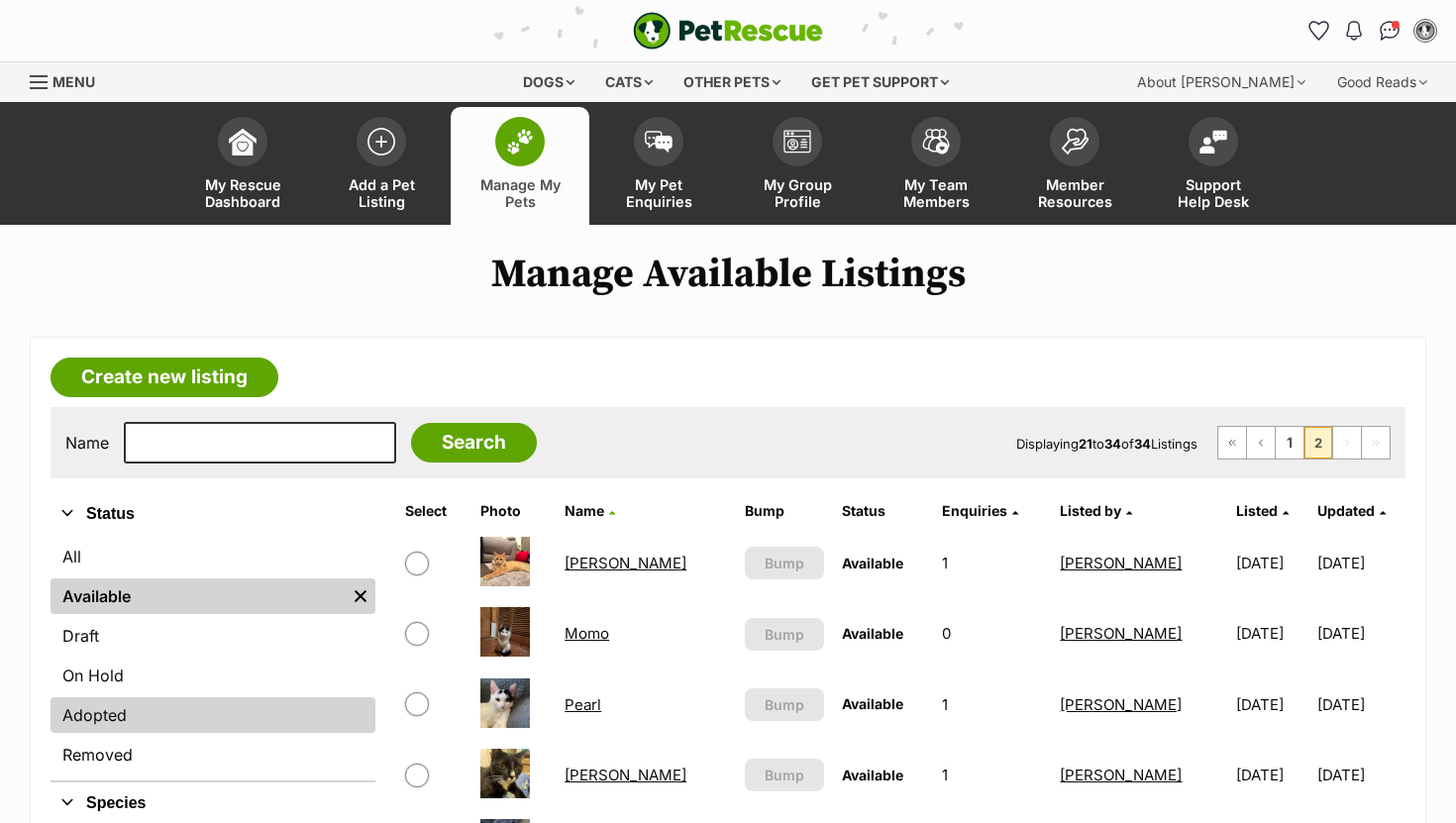 click on "Adopted" at bounding box center (213, 715) 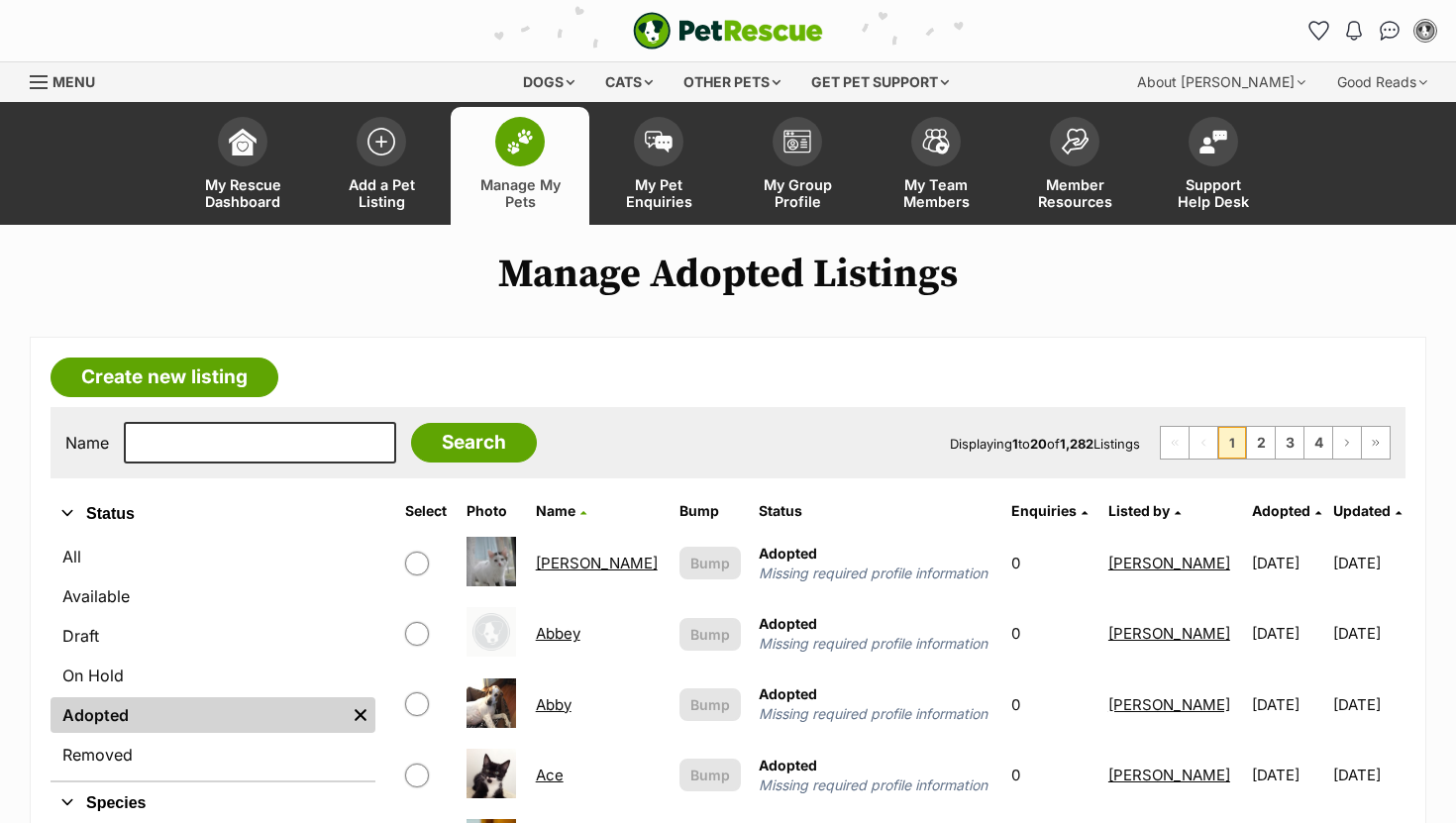 scroll, scrollTop: 0, scrollLeft: 0, axis: both 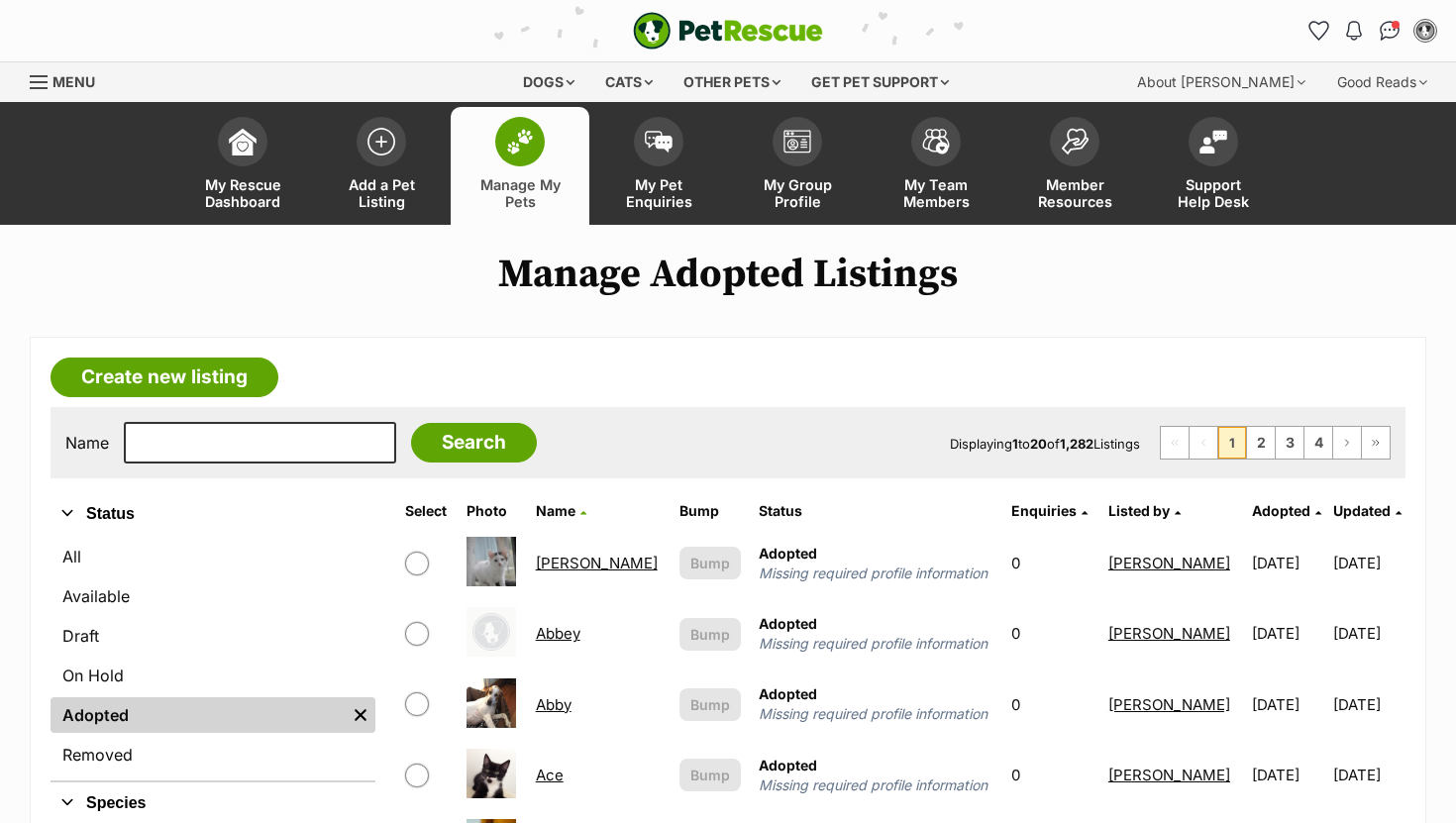 click on "Updated" at bounding box center [1362, 510] 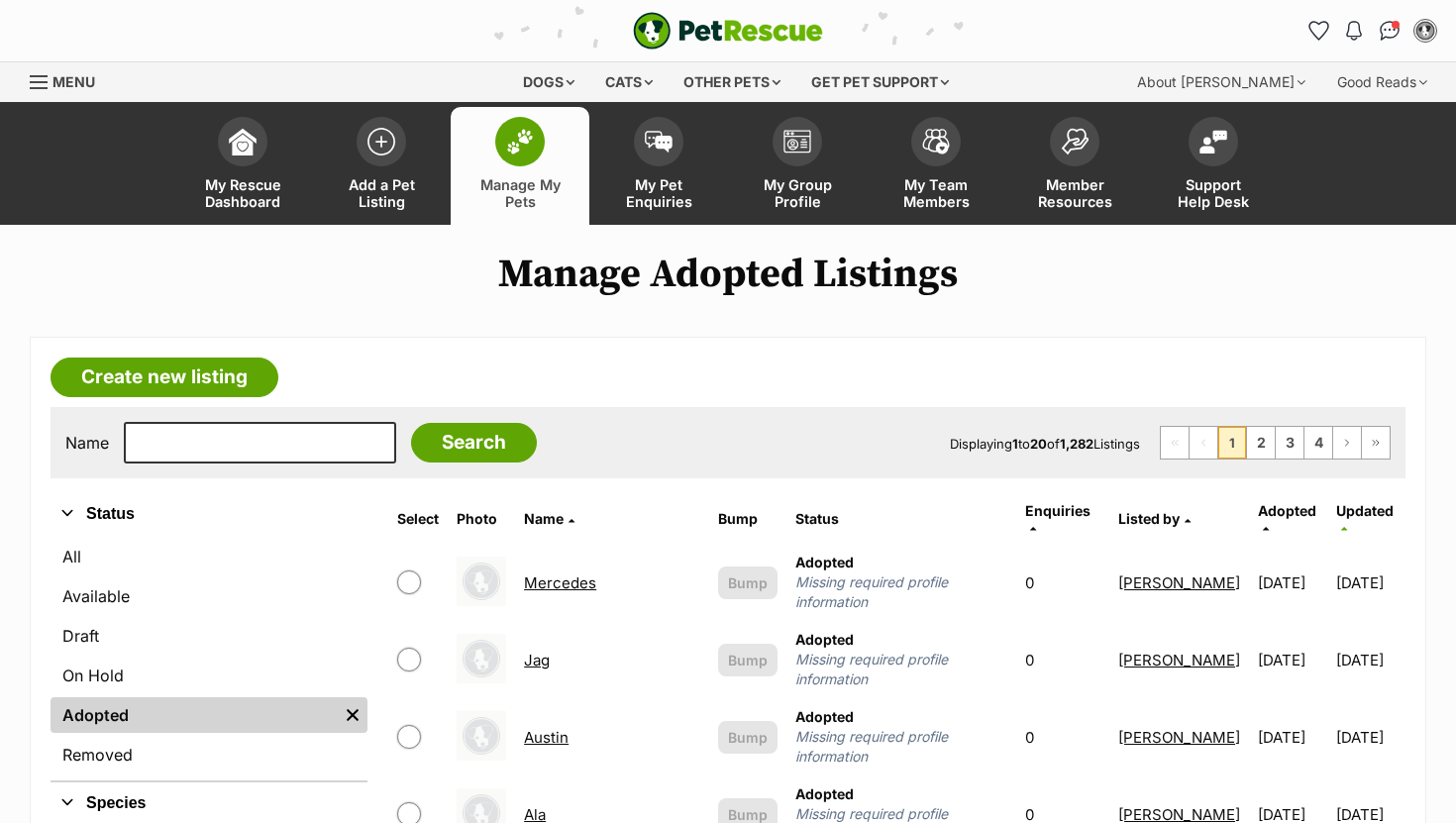scroll, scrollTop: 0, scrollLeft: 0, axis: both 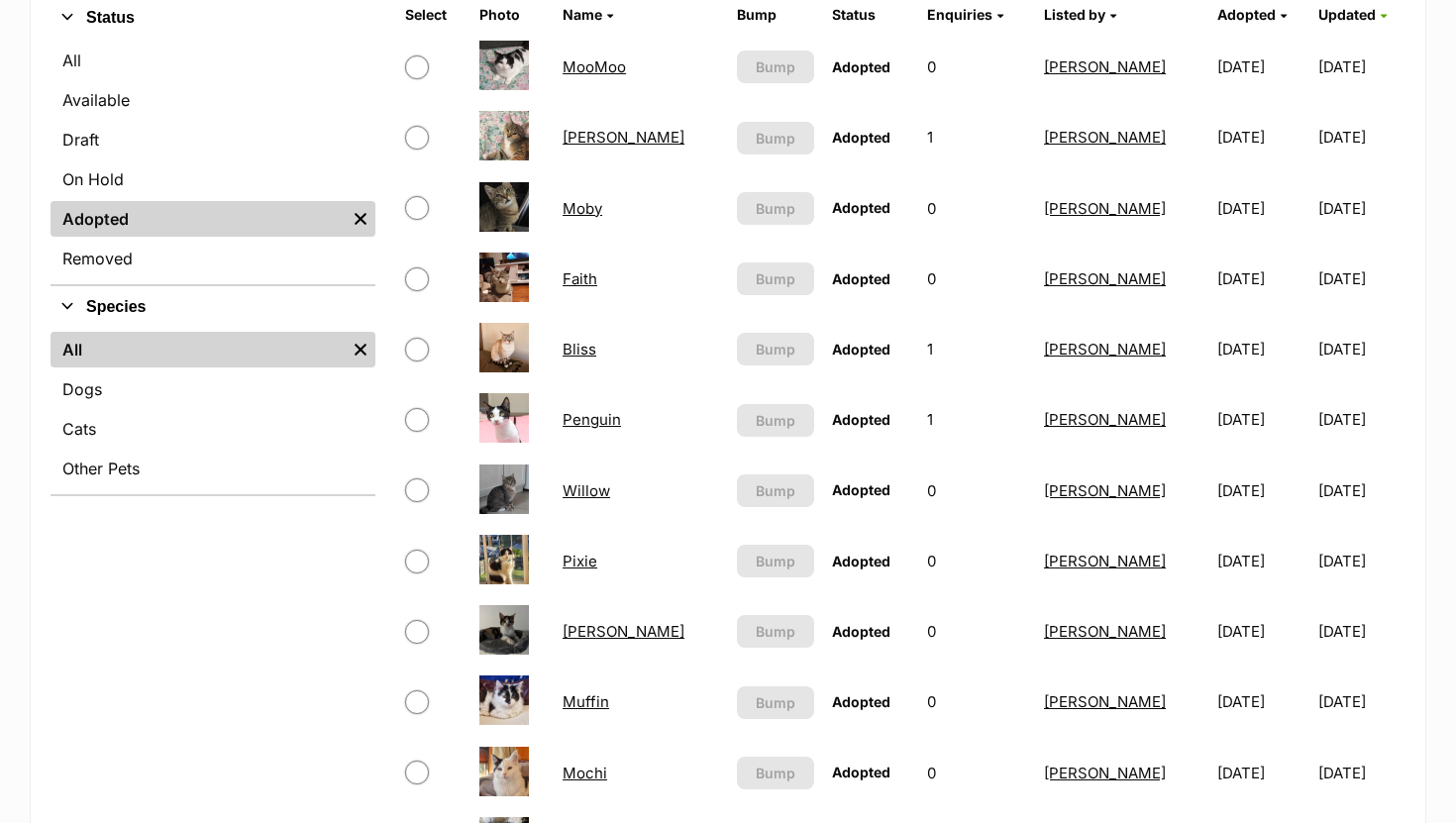 click on "Willow" at bounding box center (586, 490) 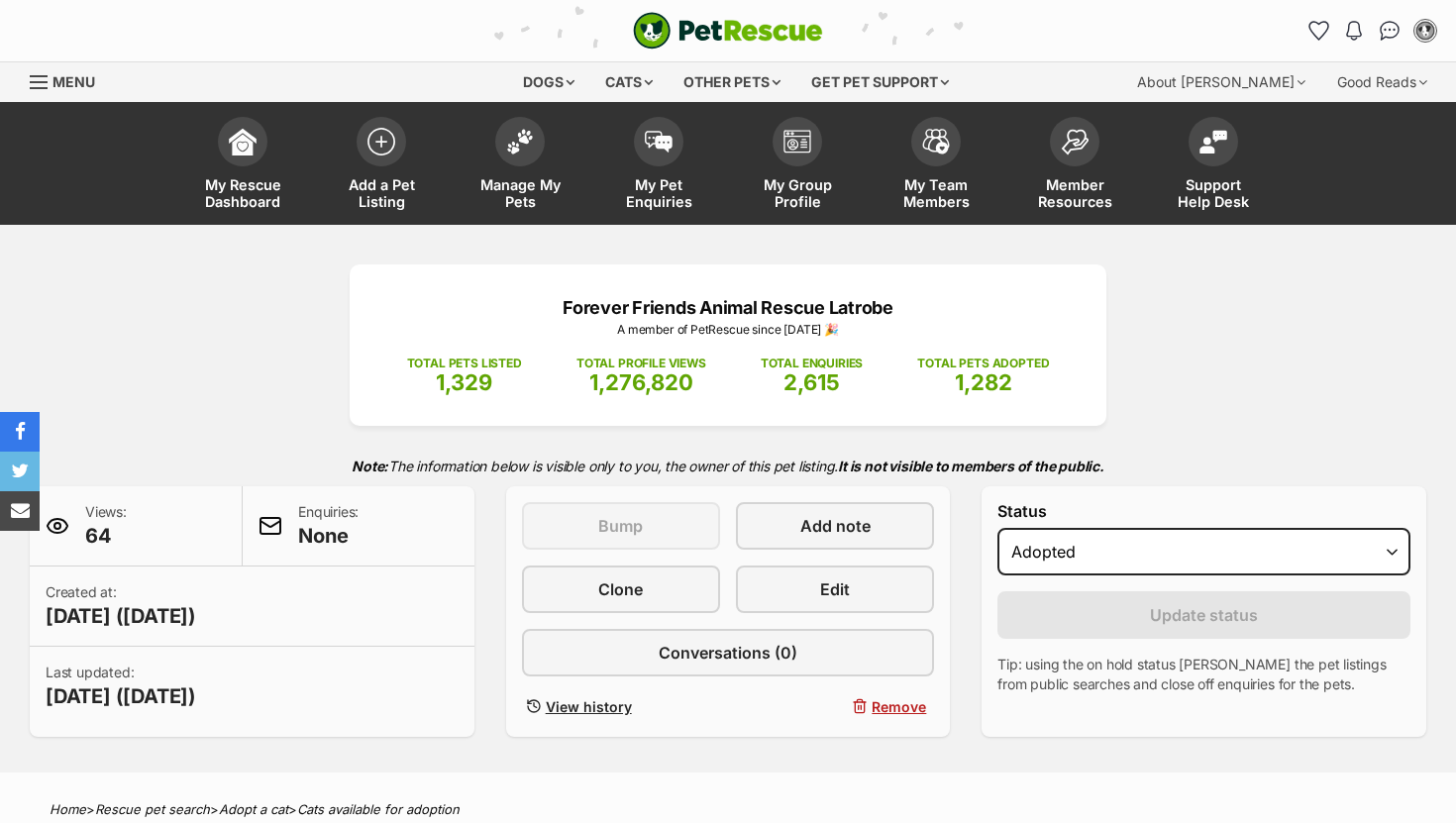 scroll, scrollTop: 0, scrollLeft: 0, axis: both 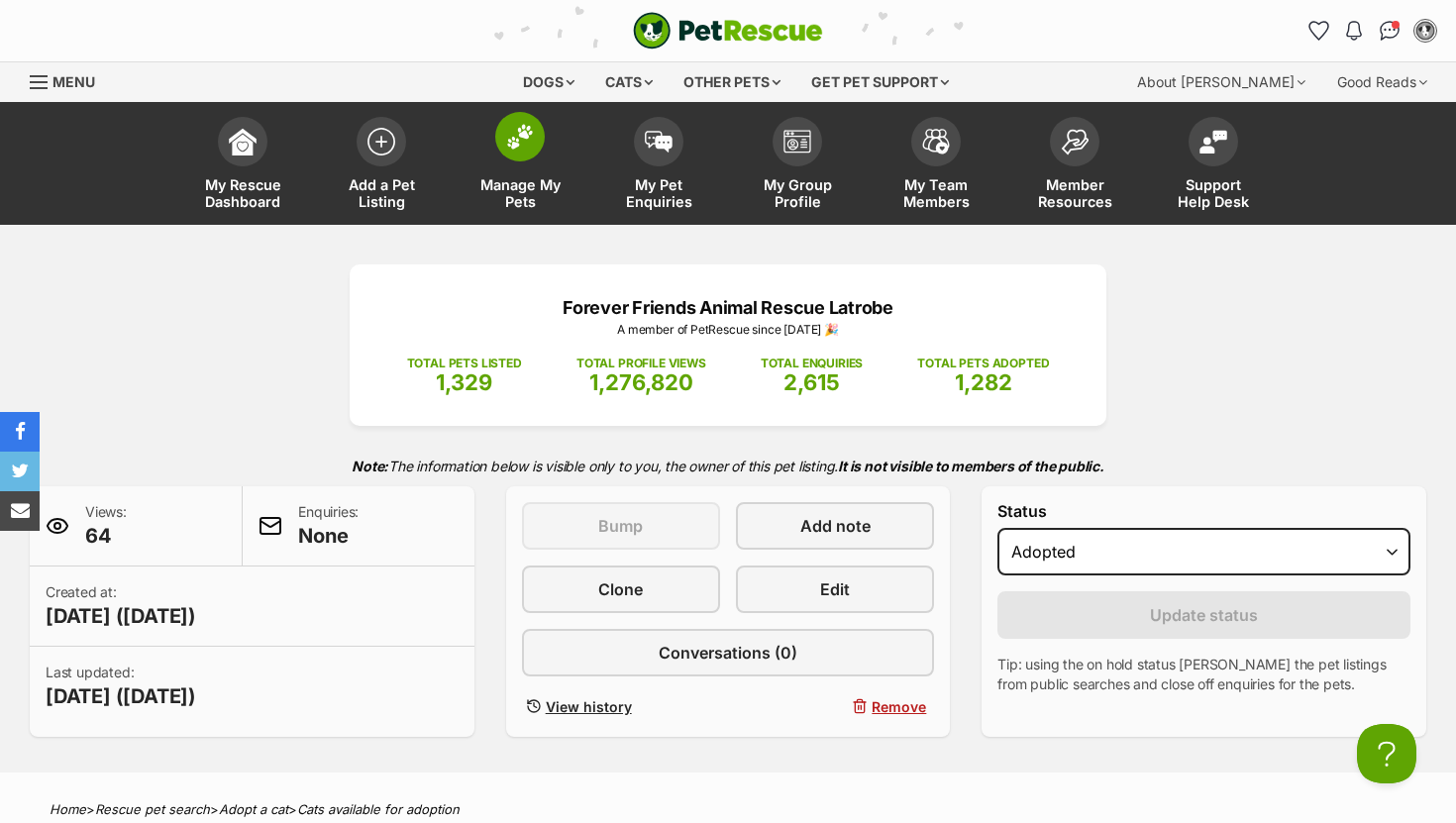 click at bounding box center (520, 137) 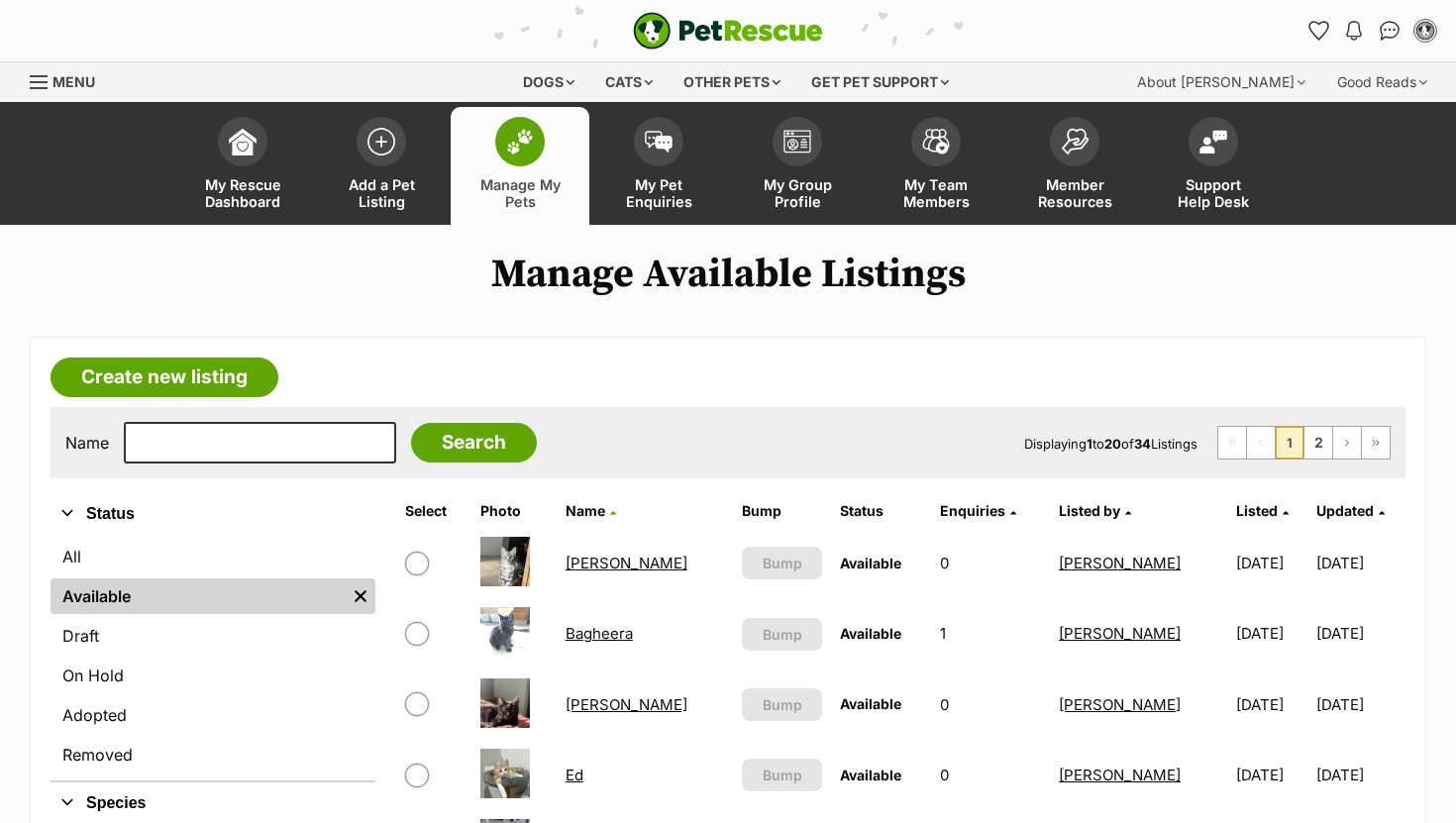 scroll, scrollTop: 0, scrollLeft: 0, axis: both 